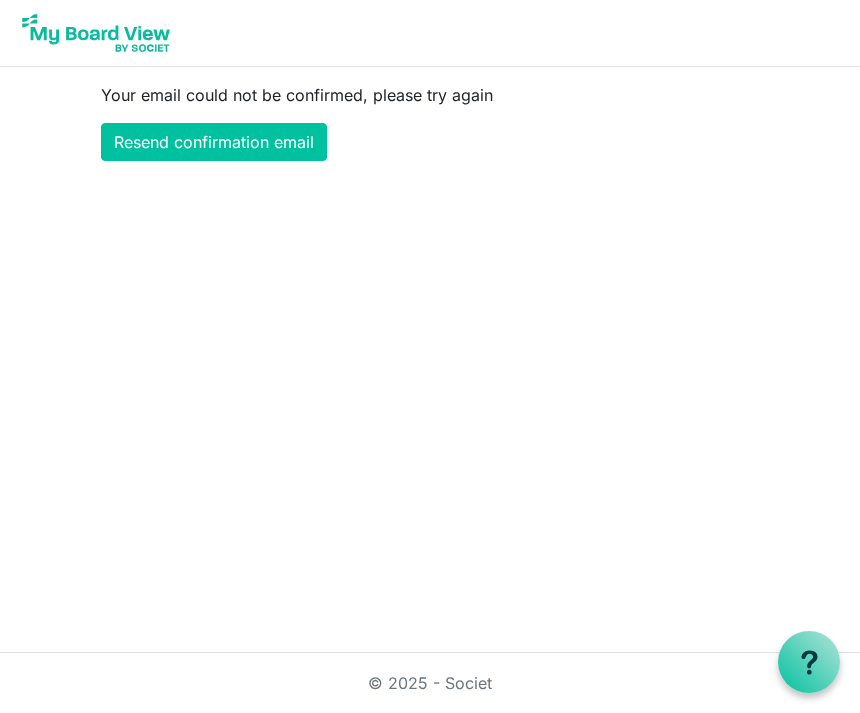 scroll, scrollTop: 0, scrollLeft: 0, axis: both 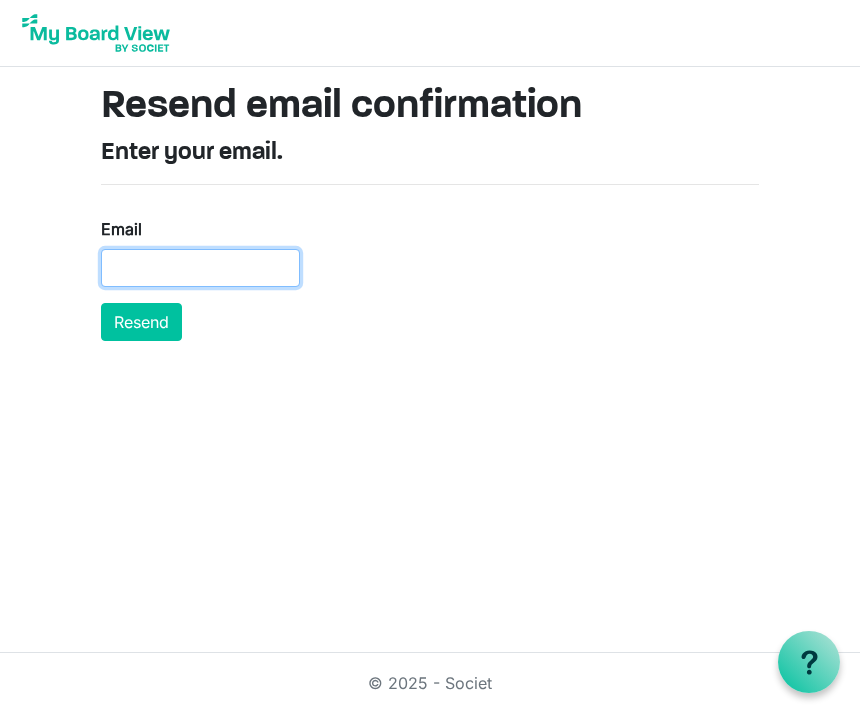 click on "Email" at bounding box center [200, 268] 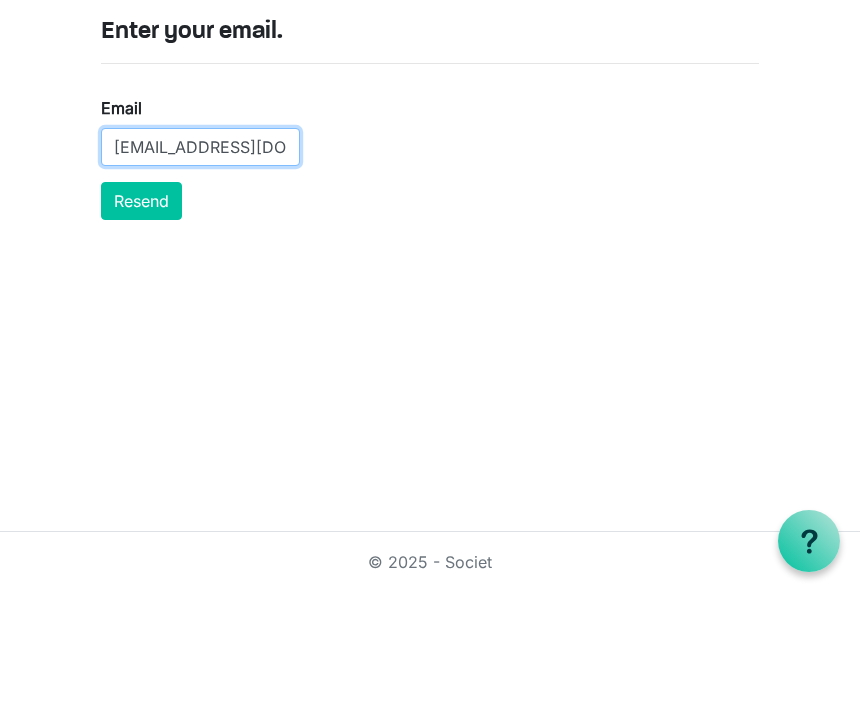 type on "[EMAIL_ADDRESS][DOMAIN_NAME]" 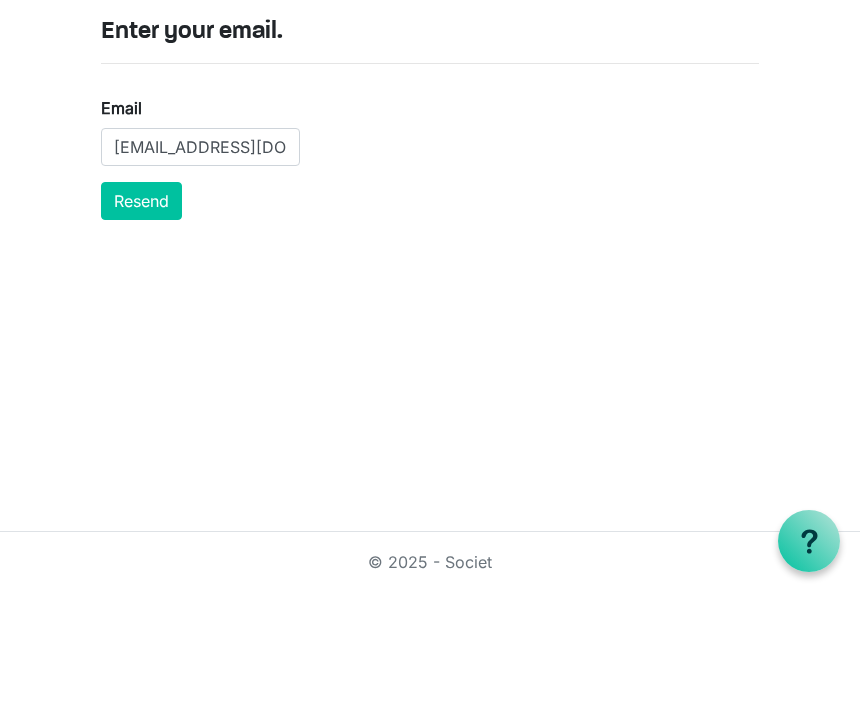 click on "Resend" at bounding box center (141, 322) 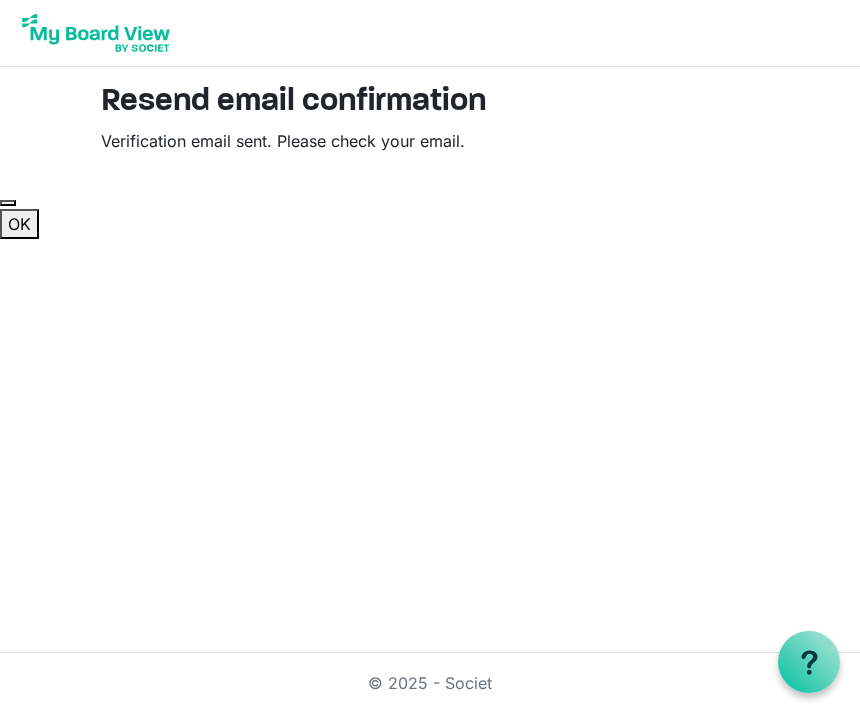 scroll, scrollTop: 0, scrollLeft: 0, axis: both 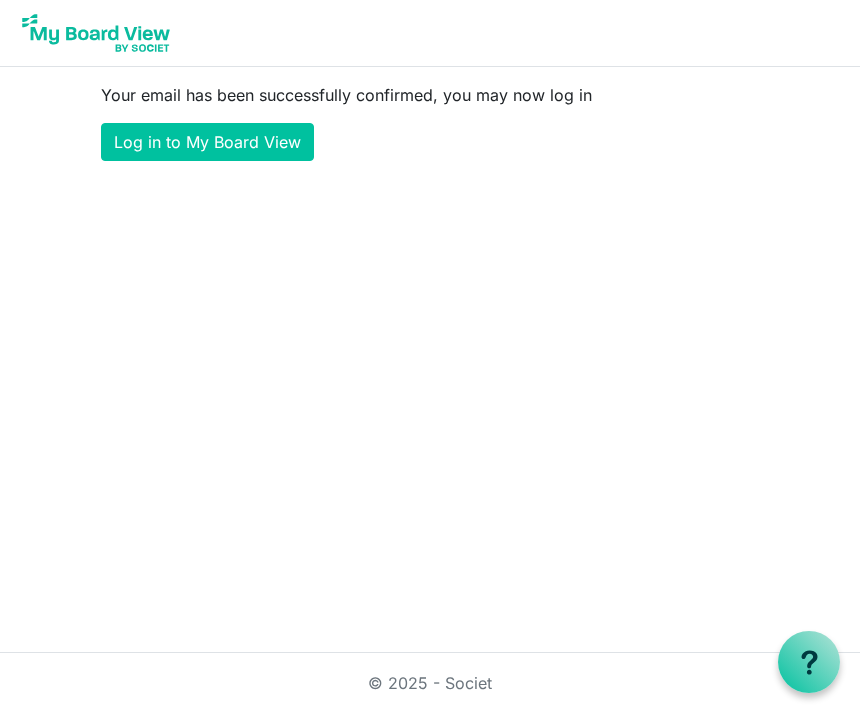 click on "Log in to My Board View" at bounding box center [207, 142] 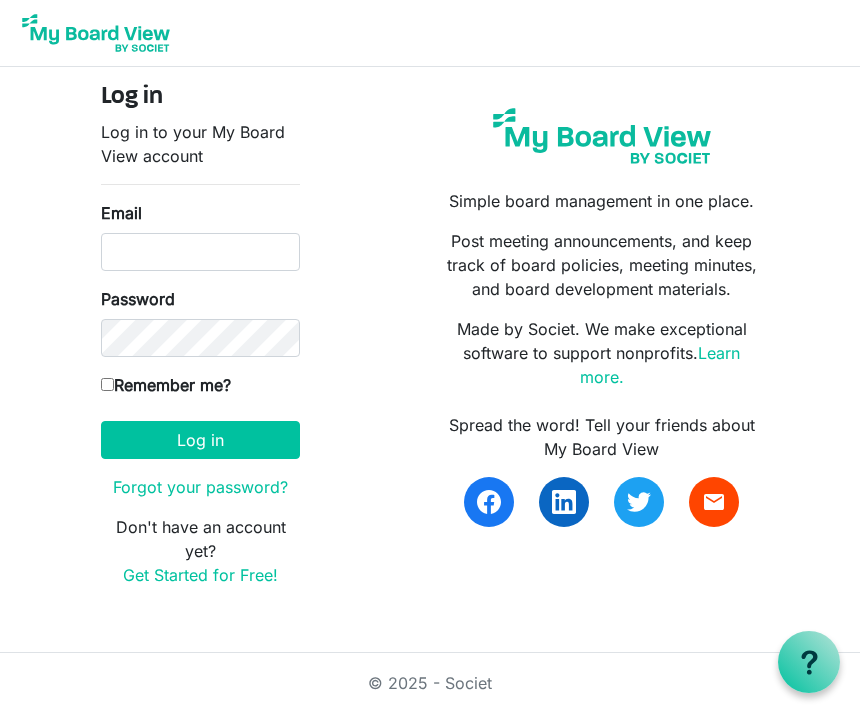 scroll, scrollTop: 0, scrollLeft: 0, axis: both 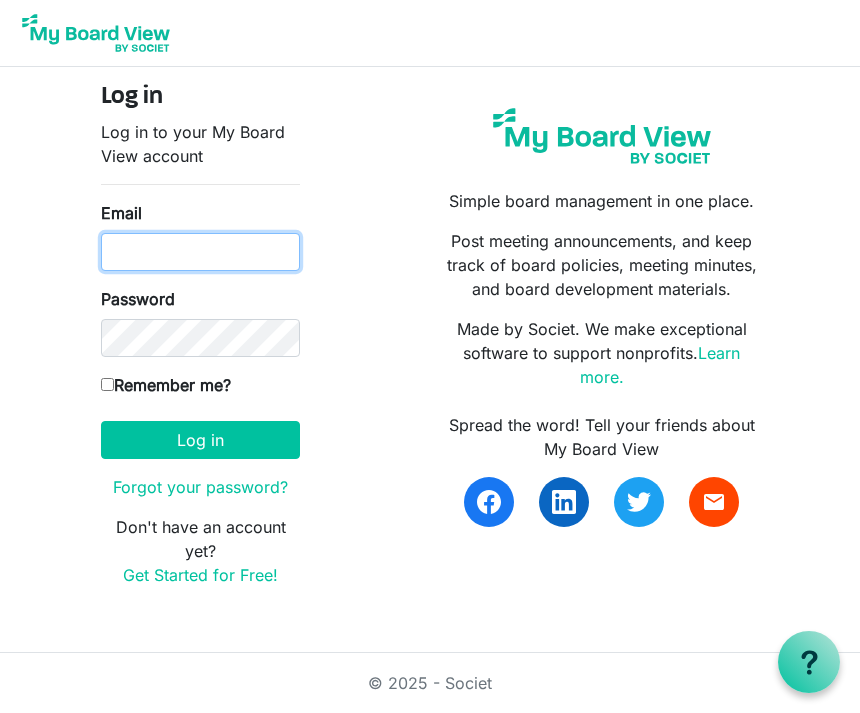 click on "Email" at bounding box center [200, 252] 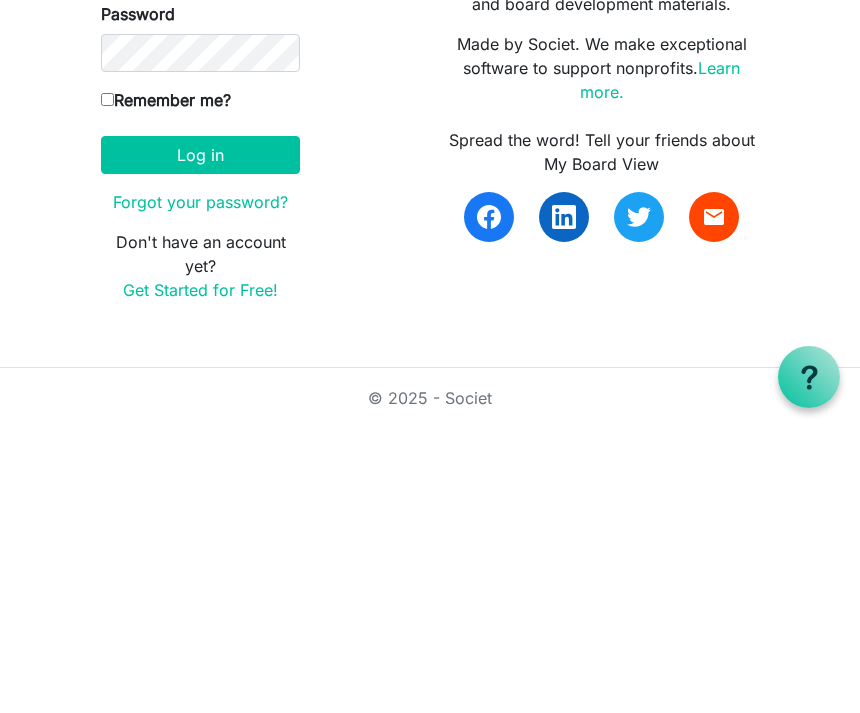 type on "[EMAIL_ADDRESS][DOMAIN_NAME]" 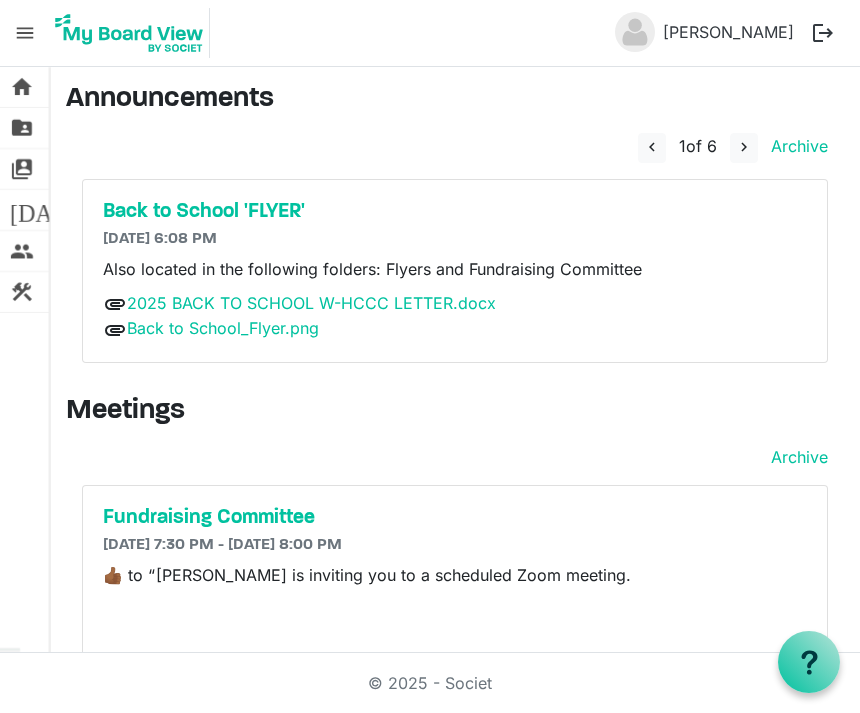 scroll, scrollTop: 0, scrollLeft: 0, axis: both 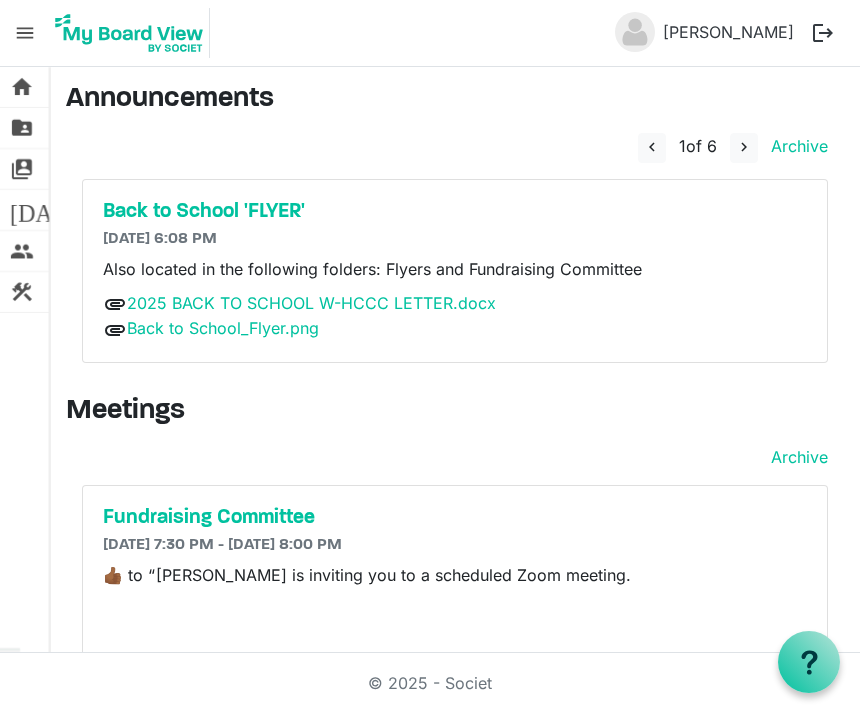 click on "folder_shared" at bounding box center [22, 128] 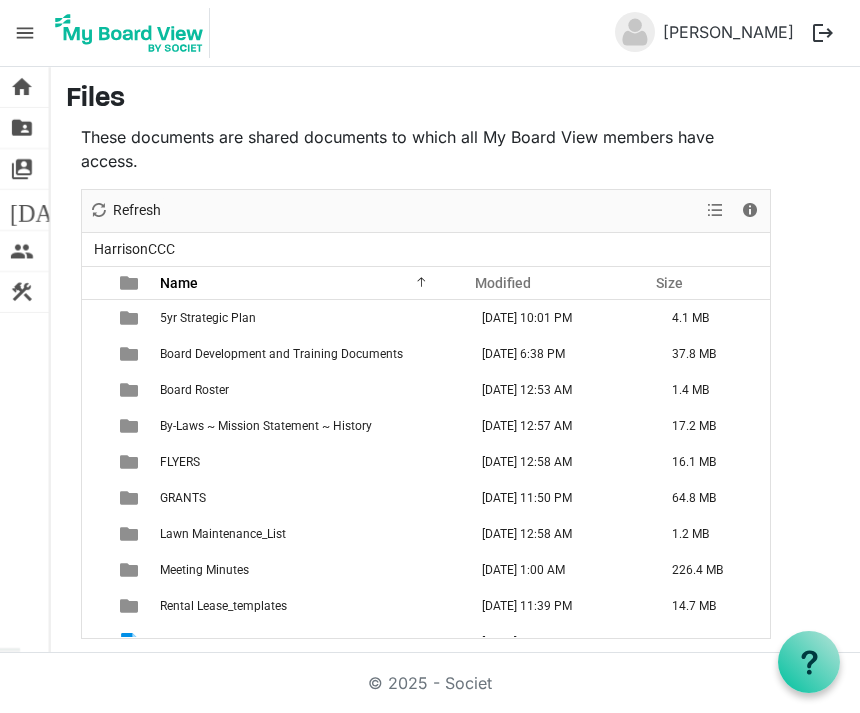 scroll, scrollTop: 0, scrollLeft: 0, axis: both 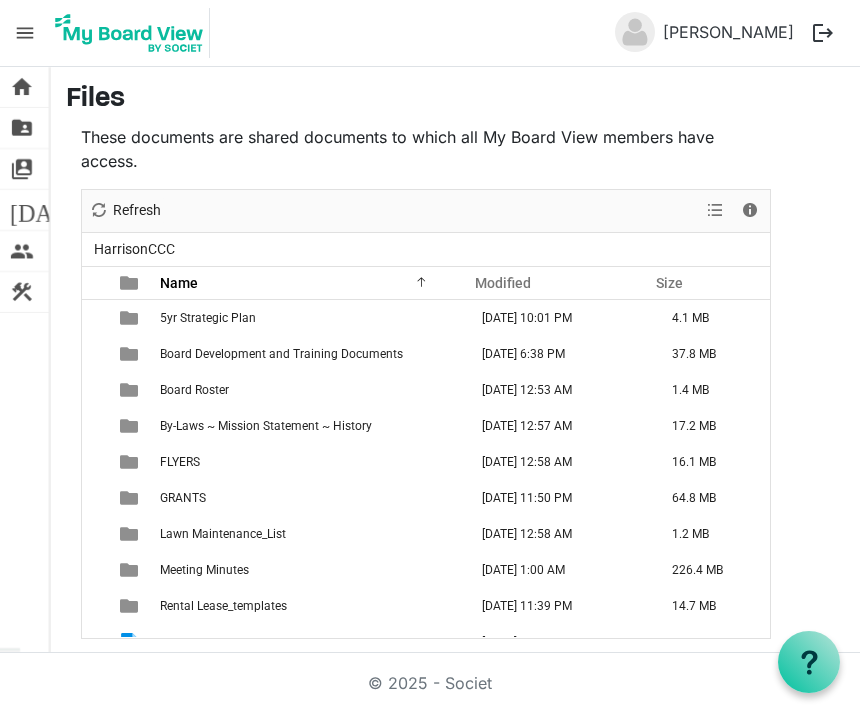 click on "By-Laws ~ Mission Statement ~ History" at bounding box center [266, 426] 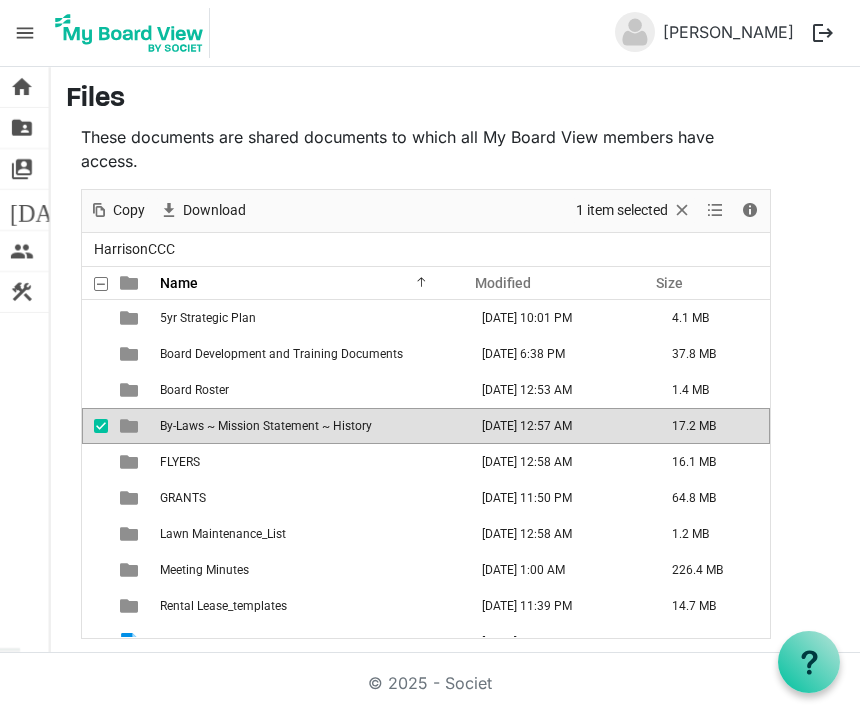 click on "By-Laws ~ Mission Statement ~ History" at bounding box center [266, 426] 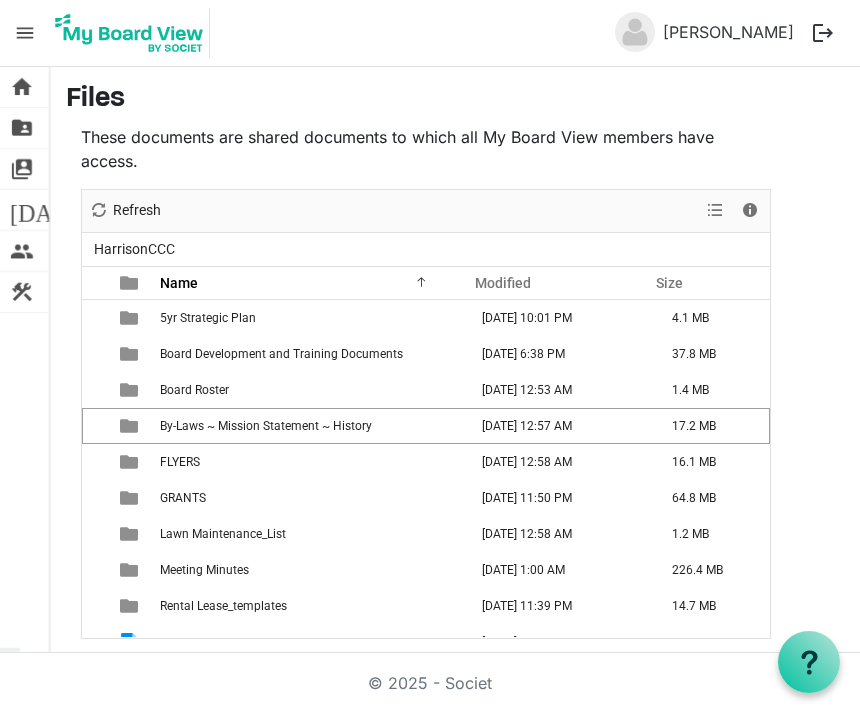 click on "By-Laws ~ Mission Statement ~ History" at bounding box center (312, 426) 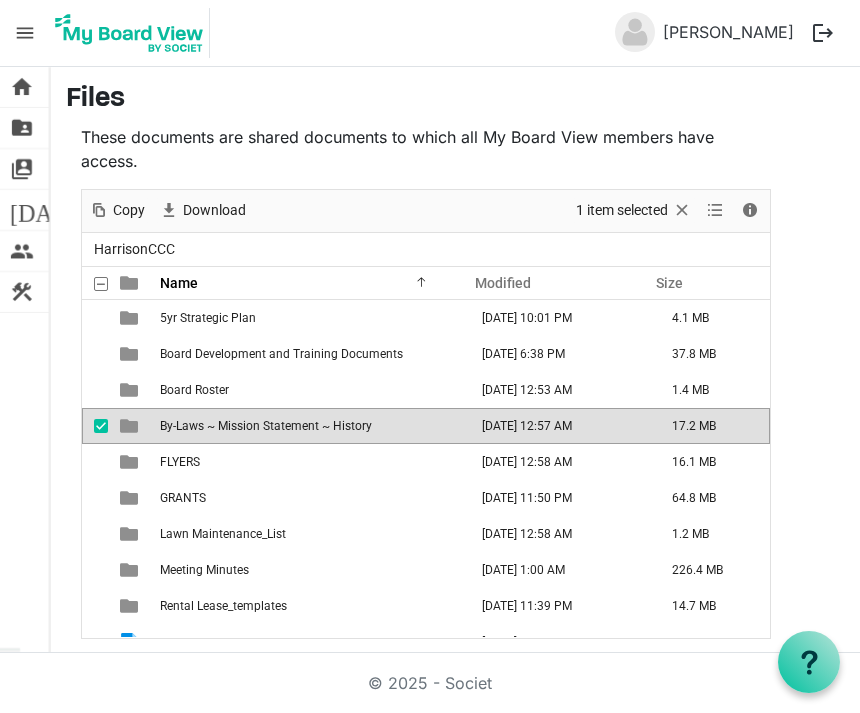 click on "Board Development and Training Documents" at bounding box center (281, 354) 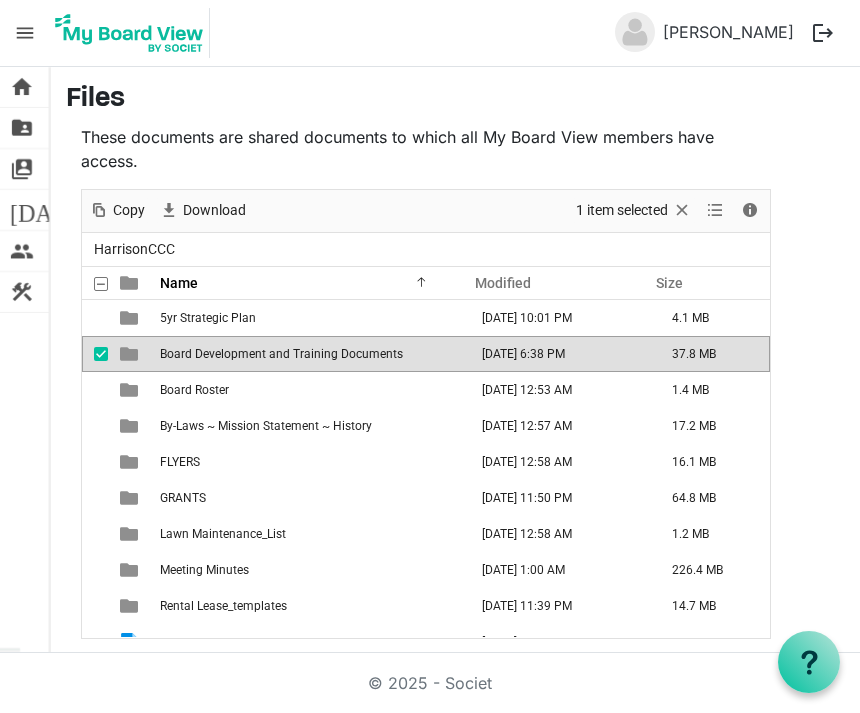 click on "Board Development and Training Documents" at bounding box center [312, 354] 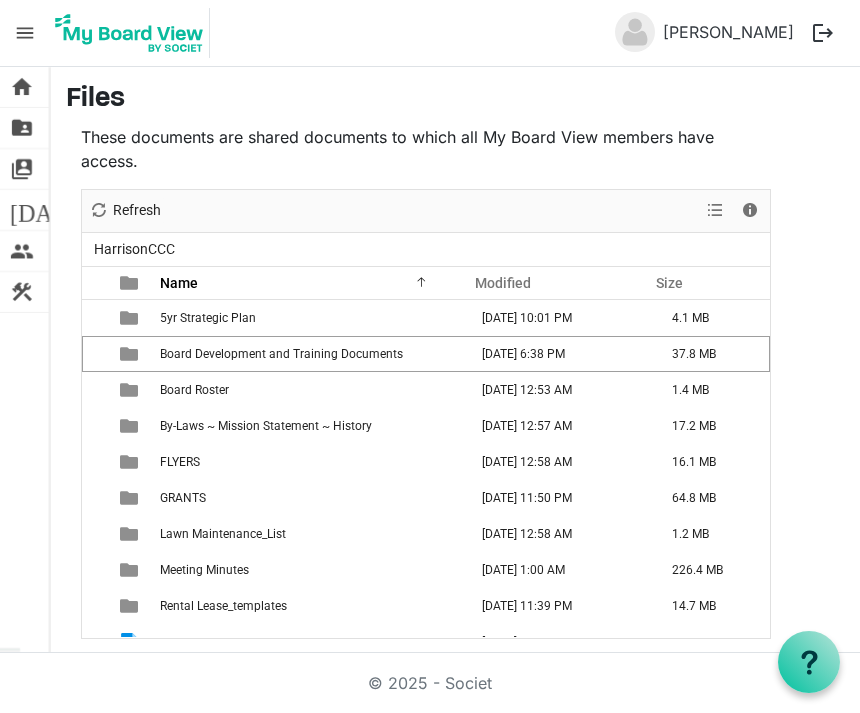 click on "Board Development and Training Documents" at bounding box center (281, 354) 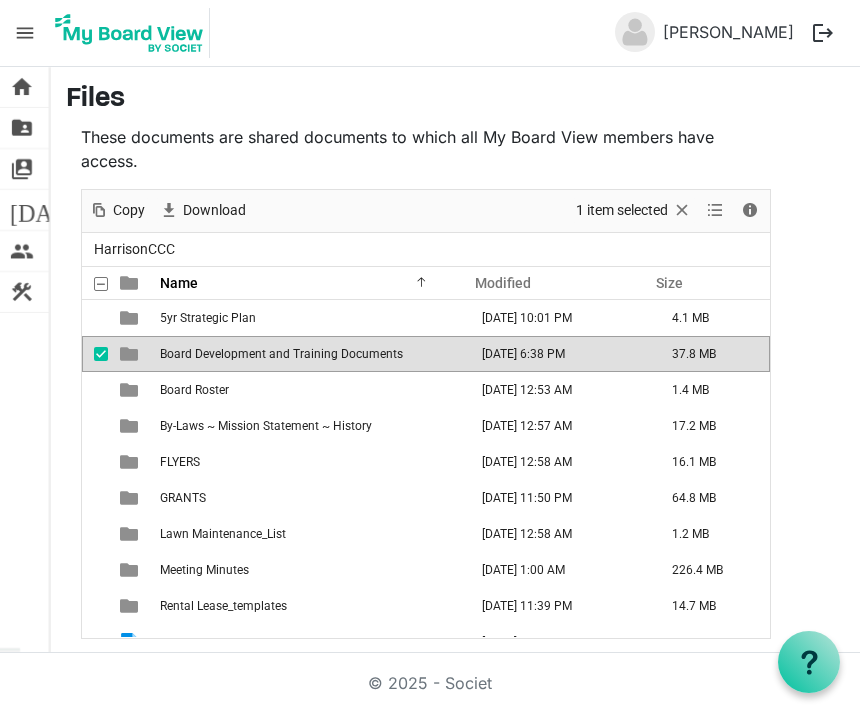 click on "Board Development and Training Documents" at bounding box center (281, 354) 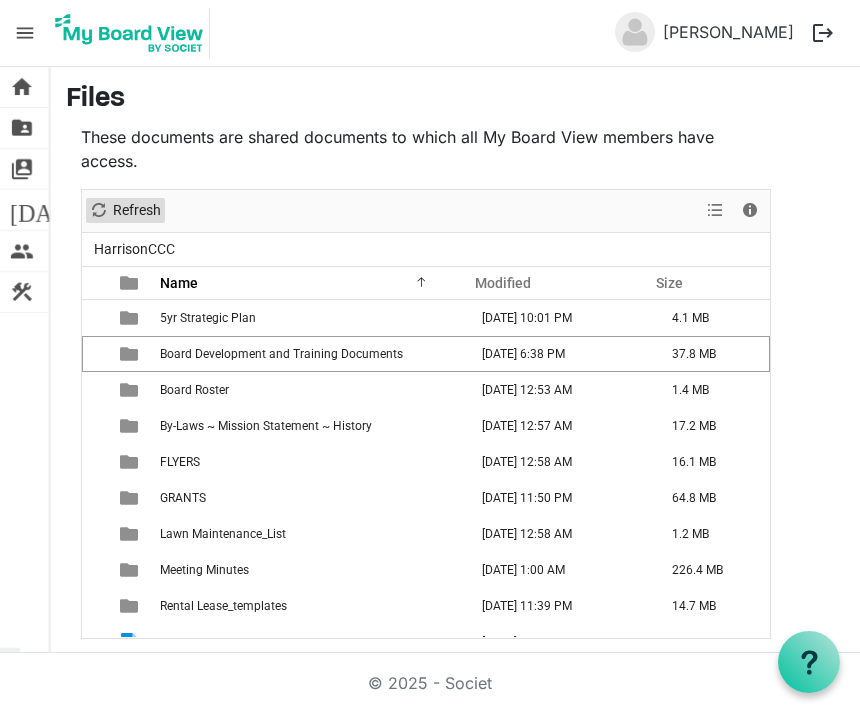 click on "Refresh" at bounding box center [137, 210] 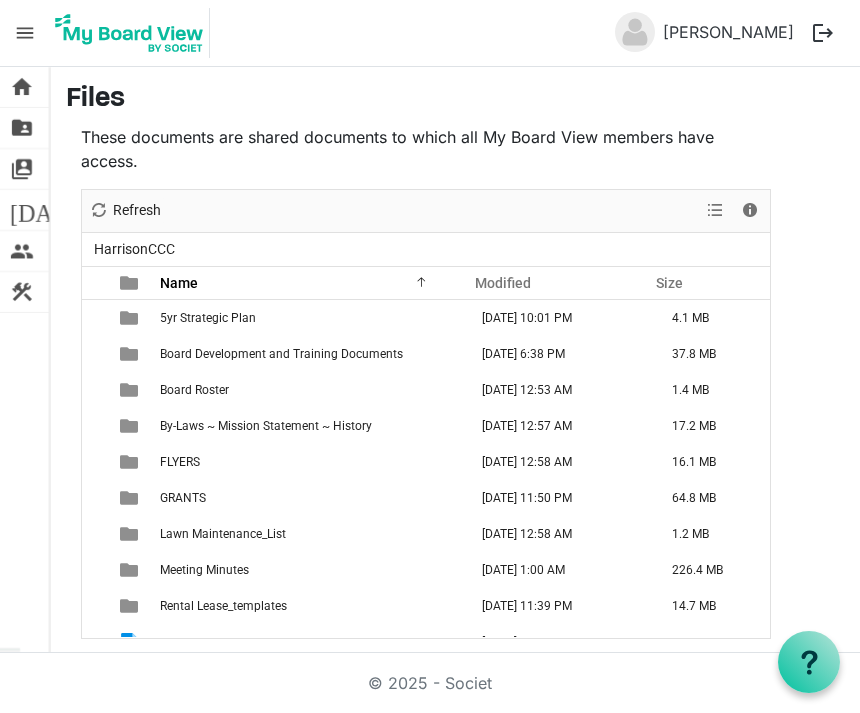 click on "Lawn Maintenance_List" at bounding box center [223, 534] 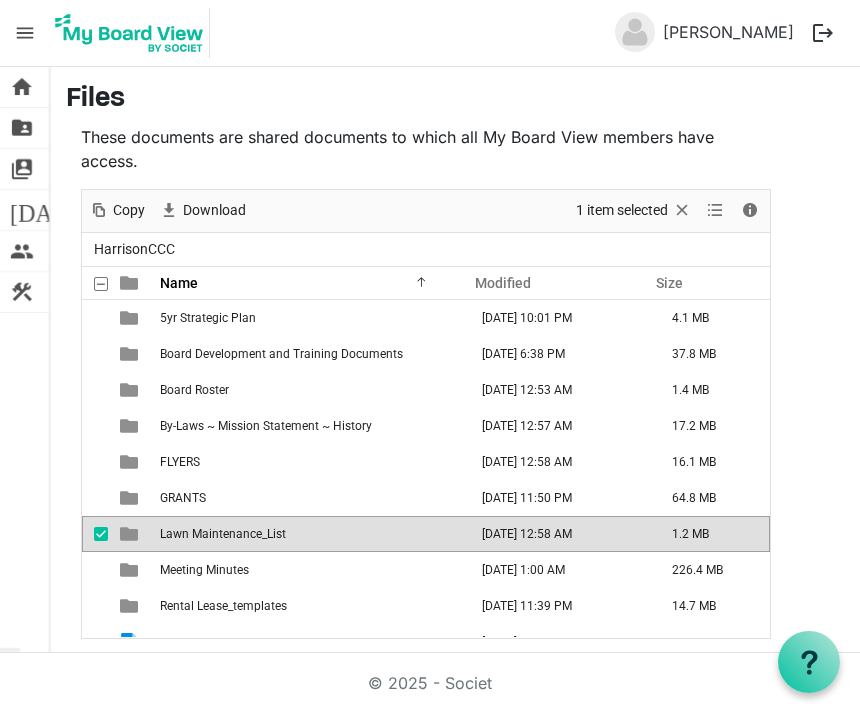 click on "Lawn Maintenance_List" at bounding box center (312, 534) 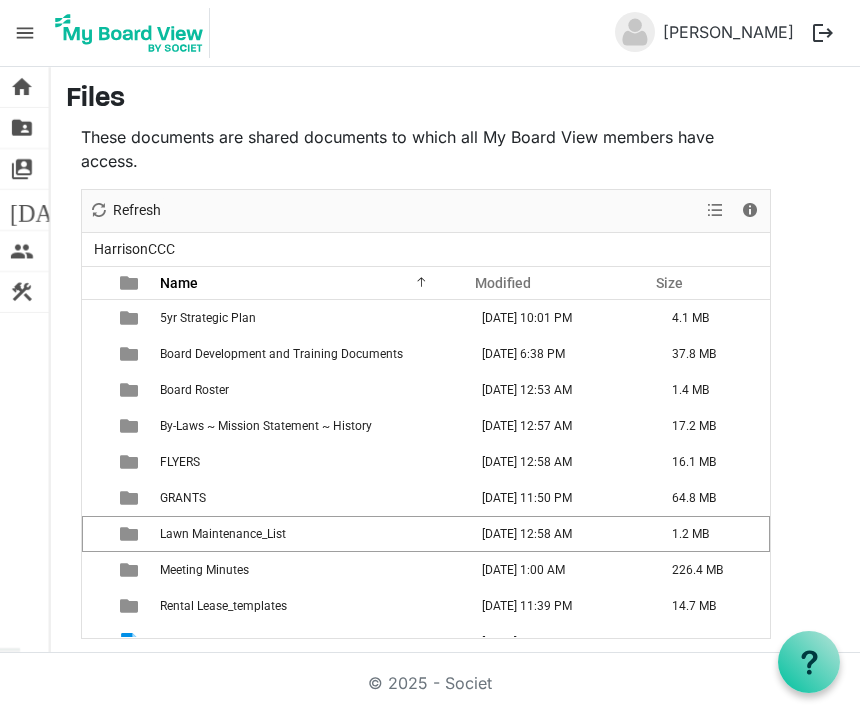 click on "Lawn Maintenance_List" at bounding box center (312, 534) 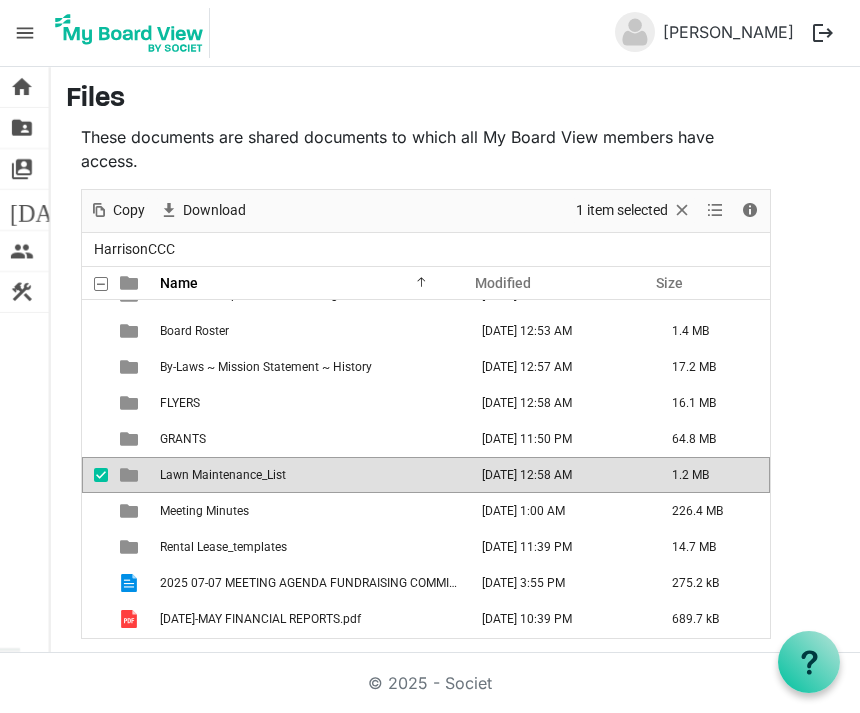 scroll, scrollTop: 59, scrollLeft: 0, axis: vertical 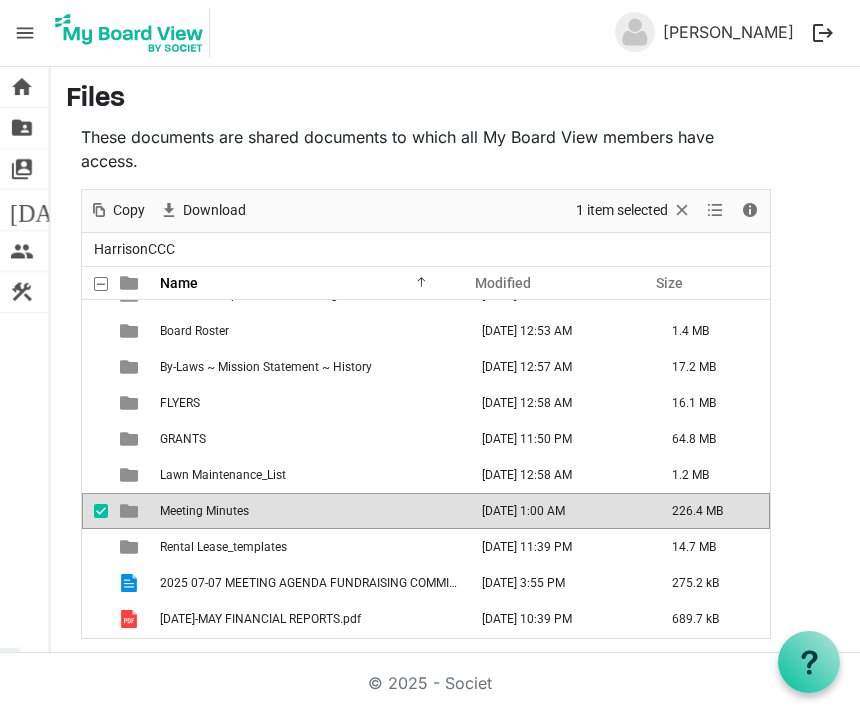 click on "[DATE] 1:00 AM" at bounding box center [565, 511] 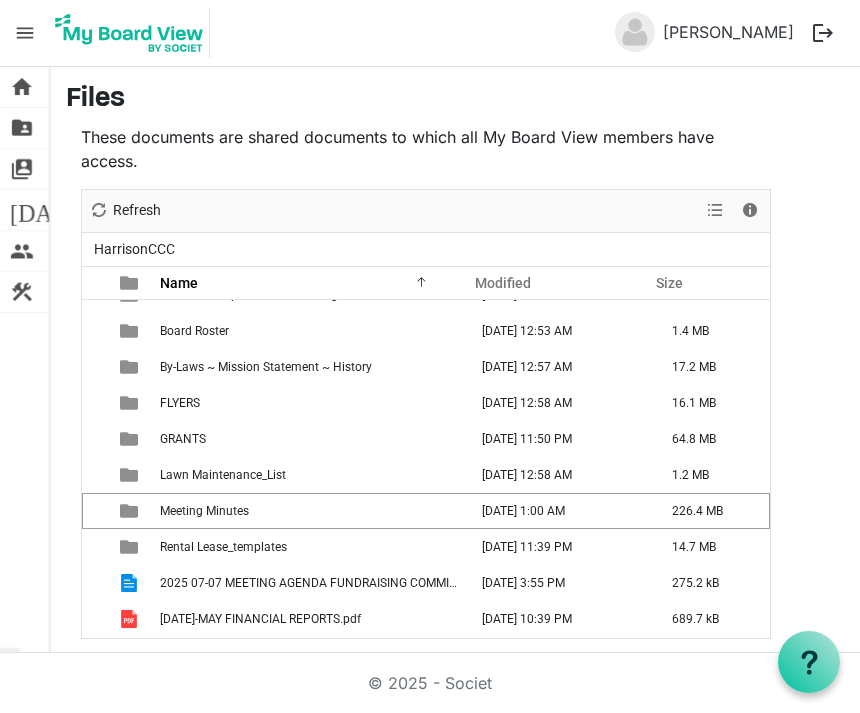 click on "Meeting Minutes" at bounding box center (312, 511) 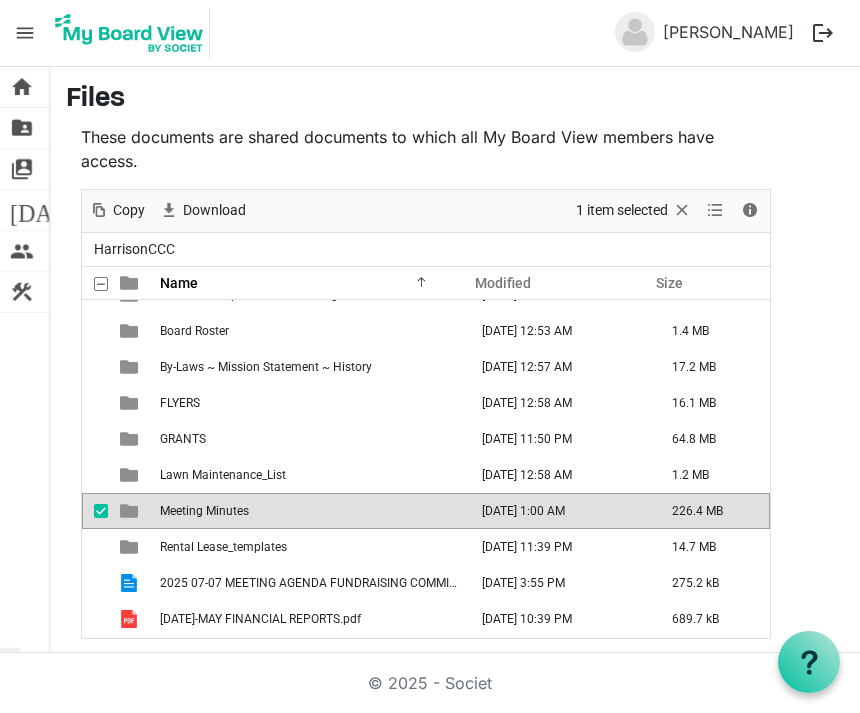 click on "Meeting Minutes" at bounding box center [312, 511] 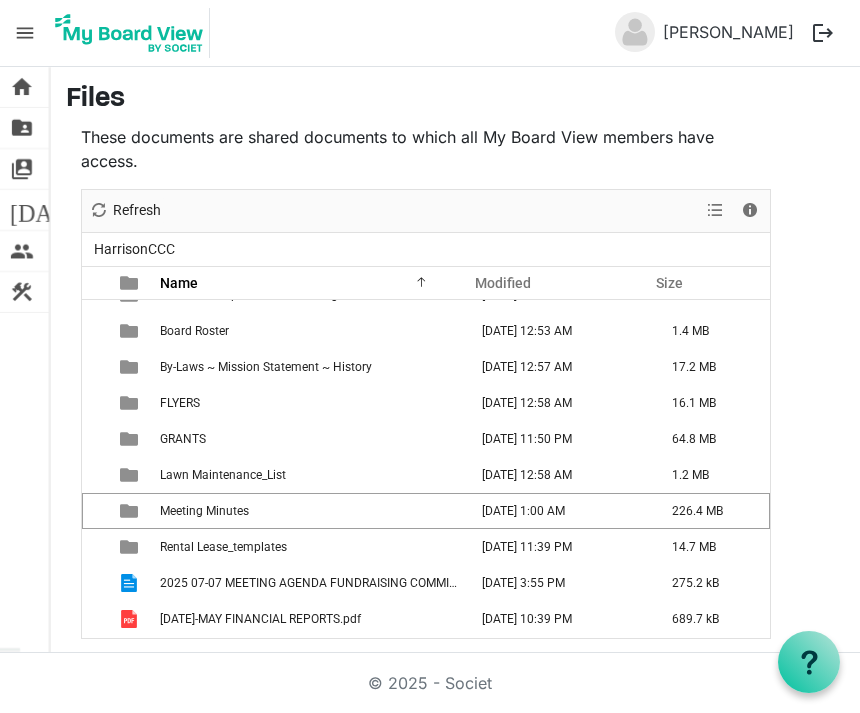 click on "Meeting Minutes" at bounding box center [312, 511] 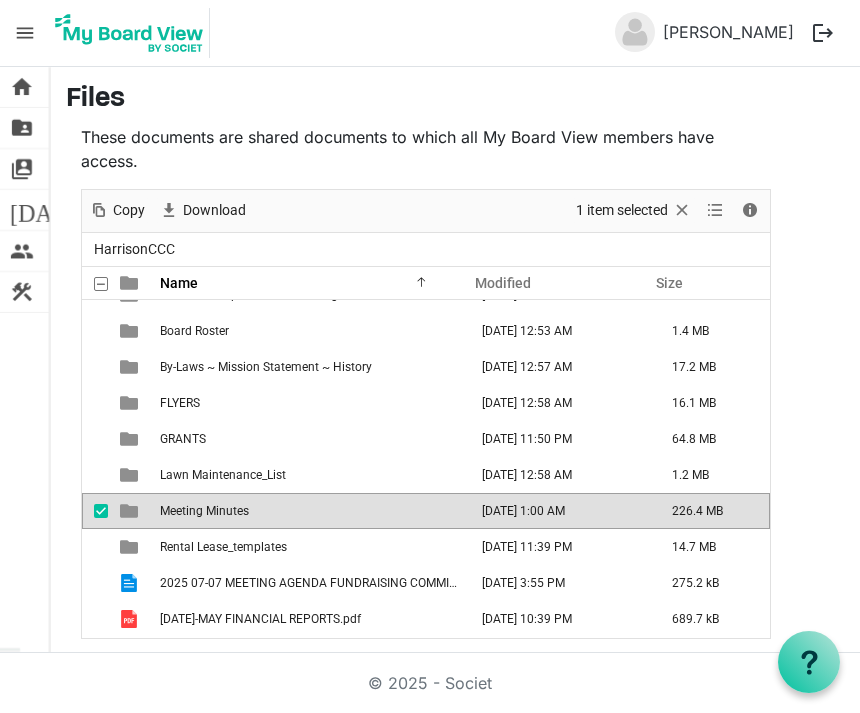 click on "Meeting Minutes" at bounding box center (204, 511) 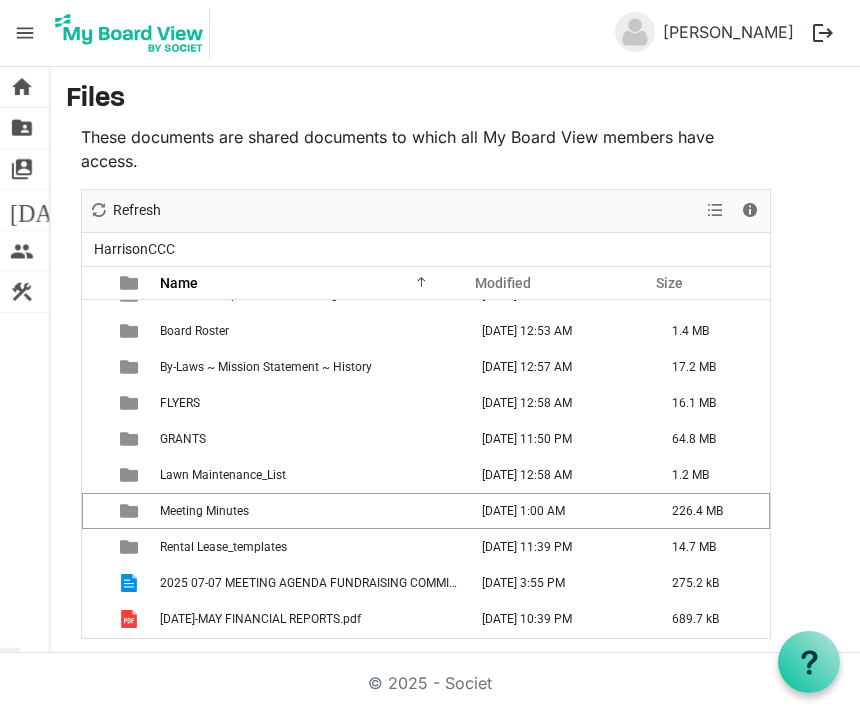 click on "Meeting Minutes" at bounding box center (204, 511) 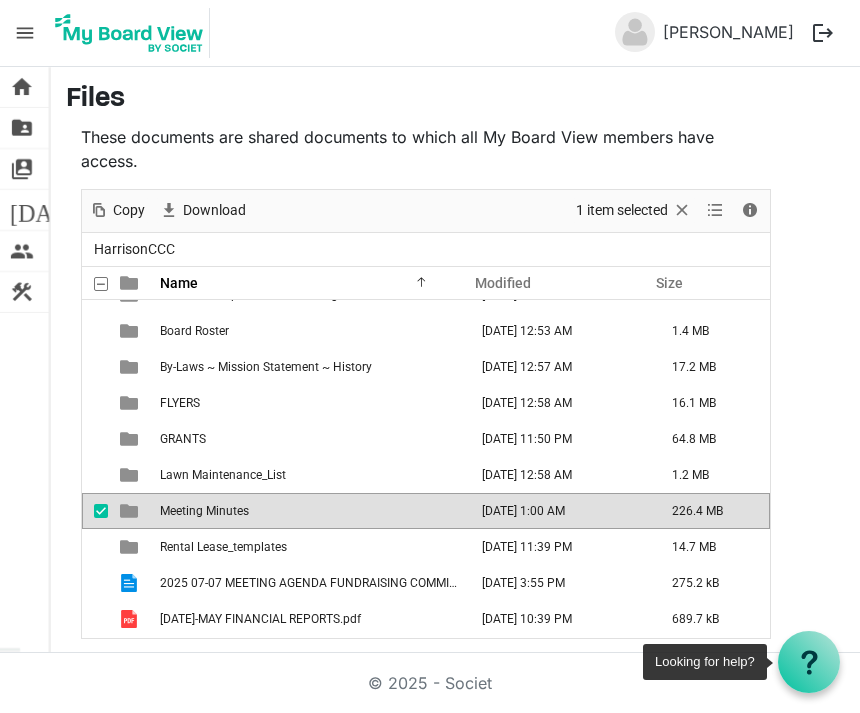 click 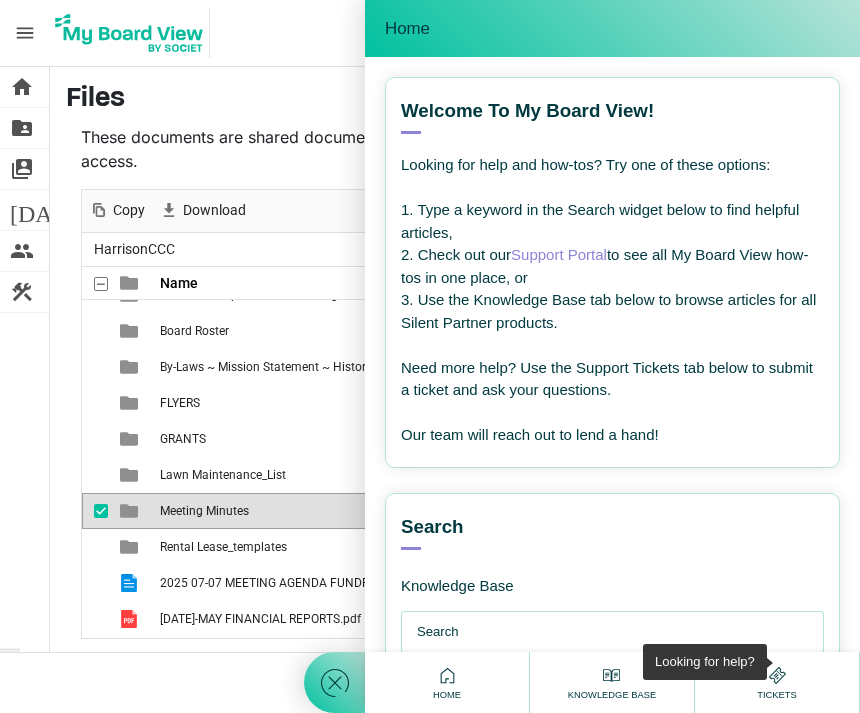 click on "Home" at bounding box center [612, 28] 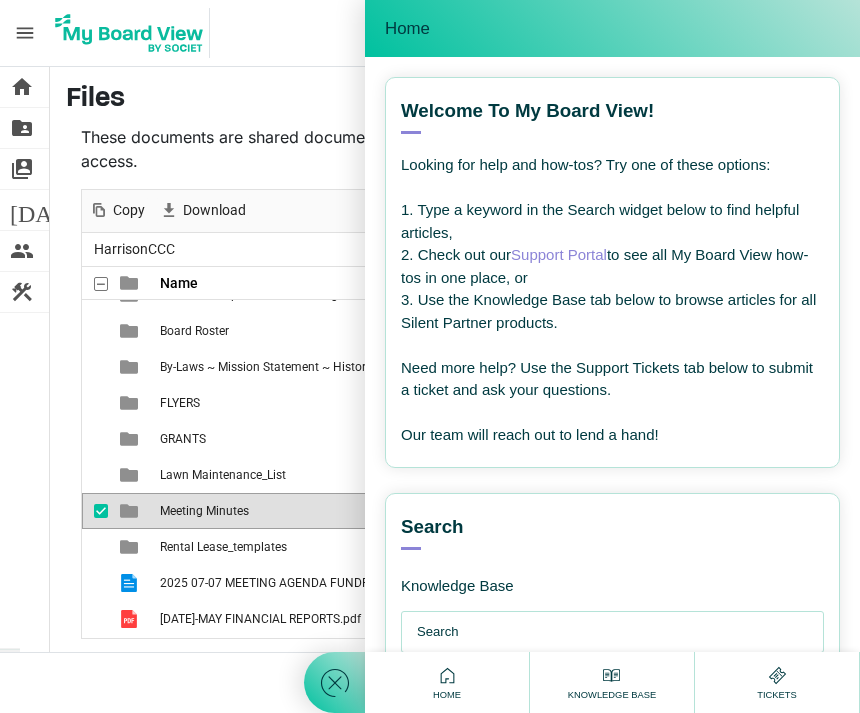 click on "Search" at bounding box center (612, 532) 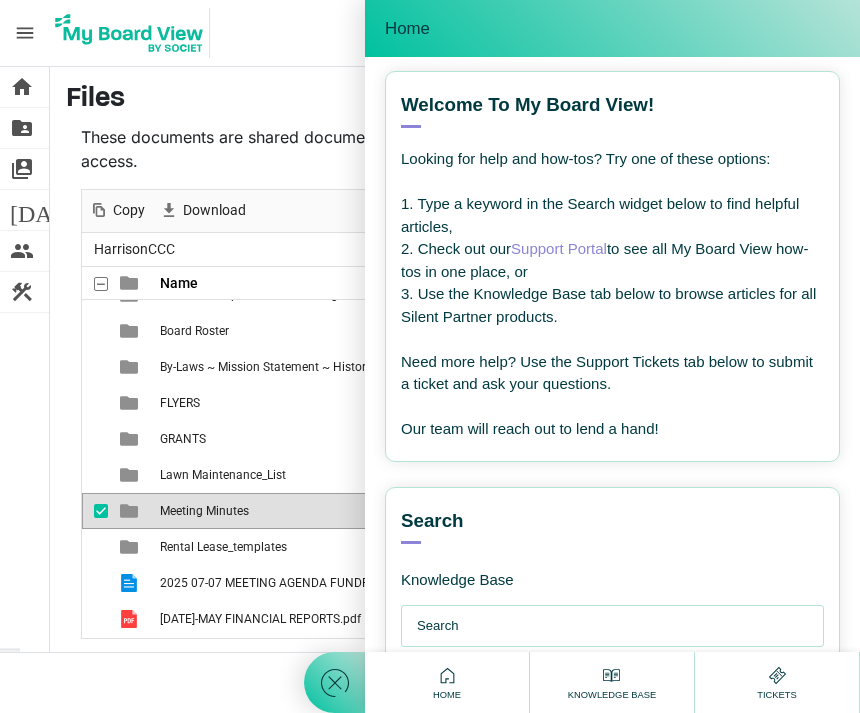 click 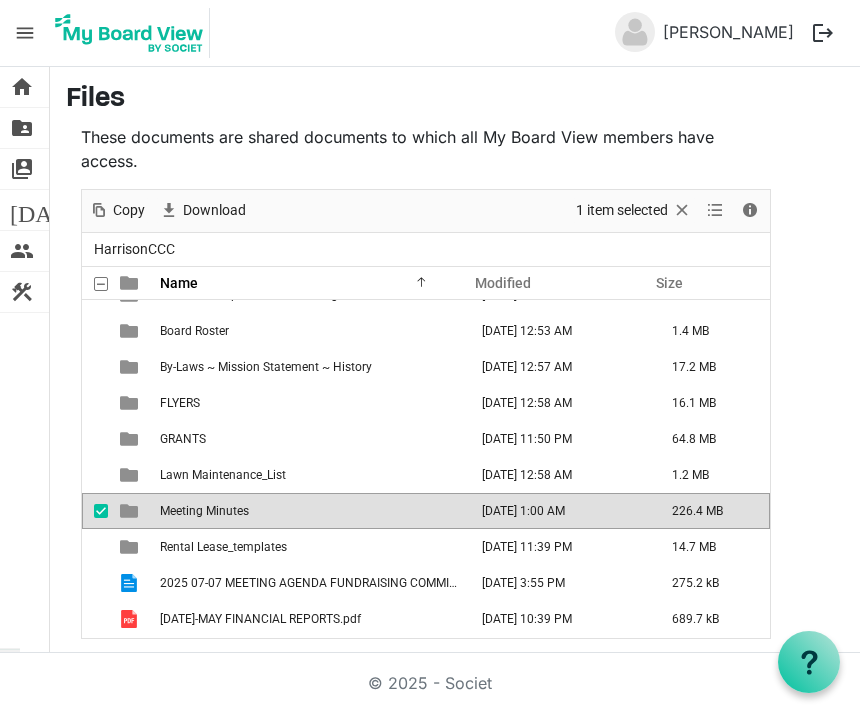 click on "226.4 MB" at bounding box center (715, 511) 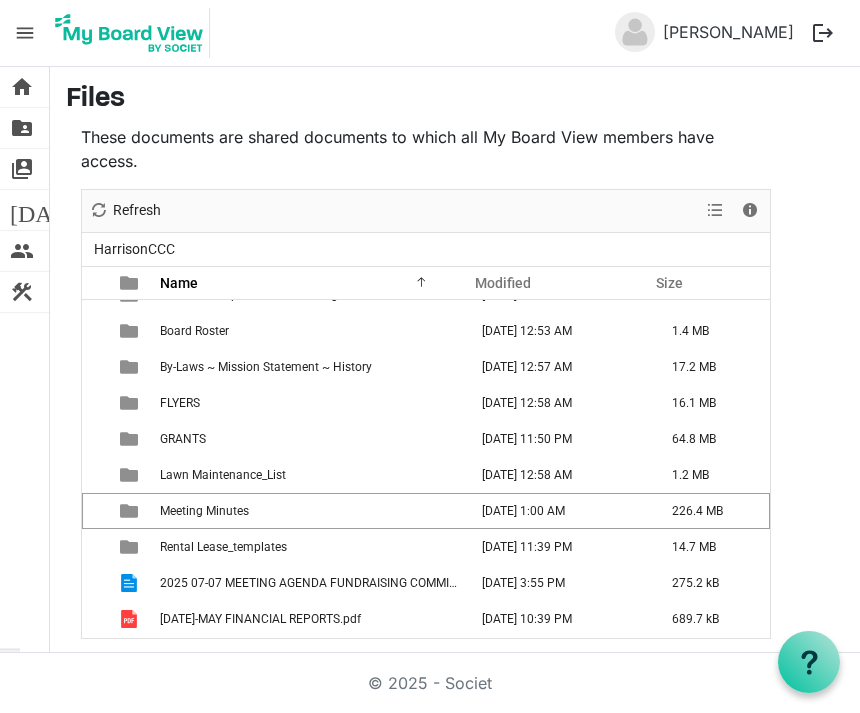 click on "Meeting Minutes" at bounding box center (312, 511) 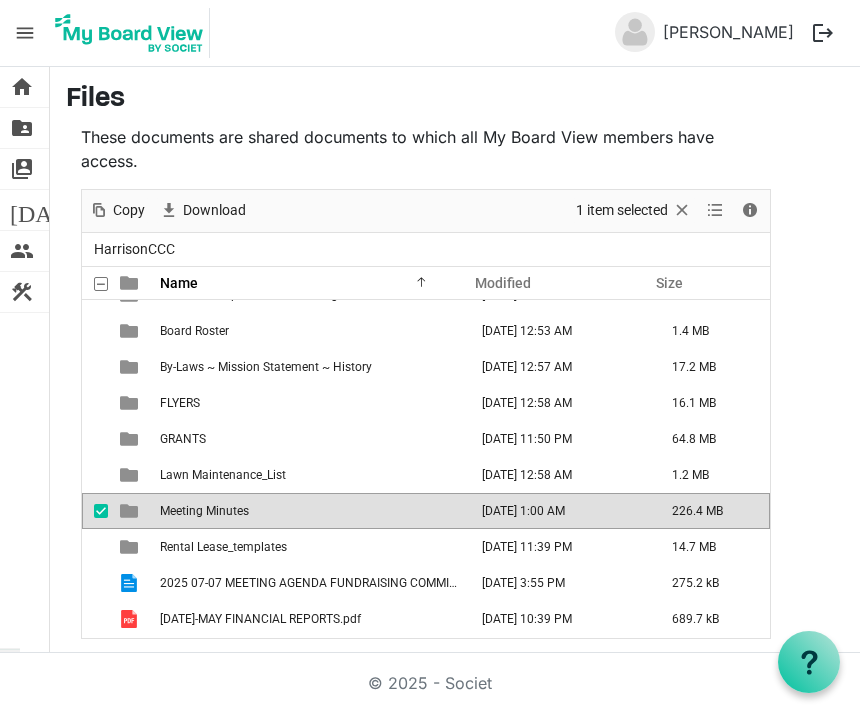 click on "Meeting Minutes" at bounding box center [312, 511] 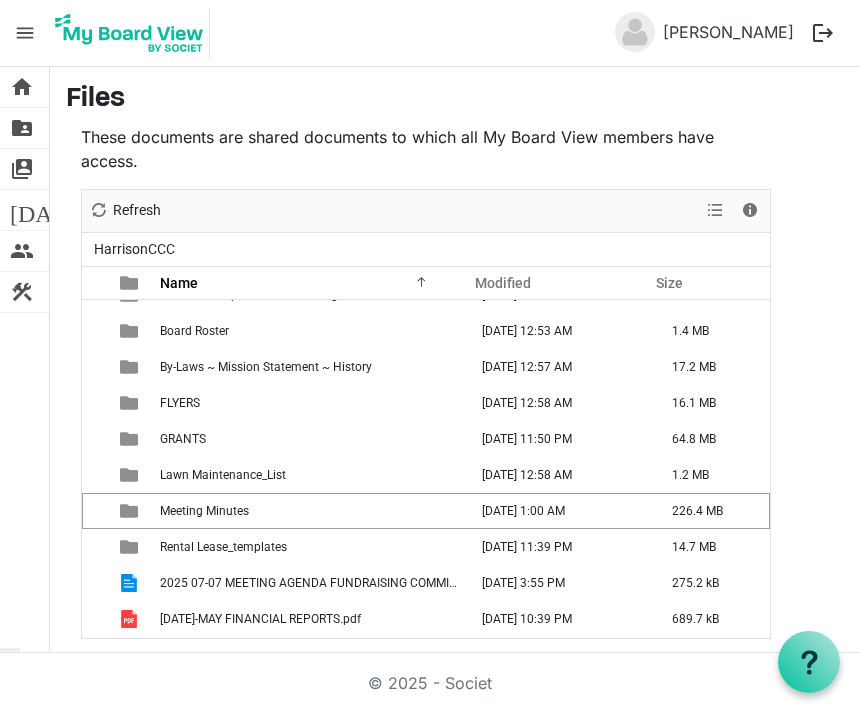 click at bounding box center [131, 511] 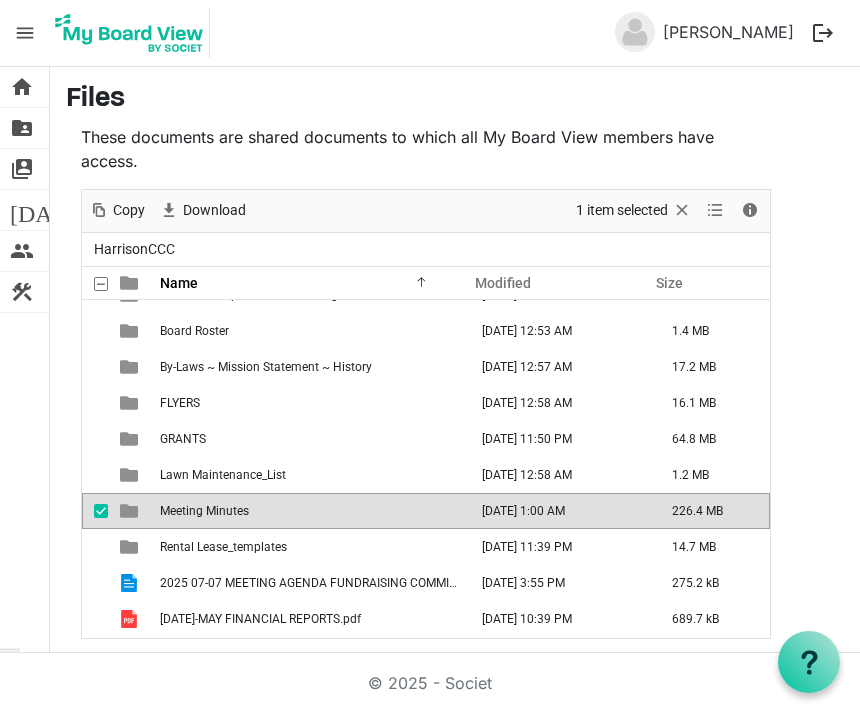 scroll, scrollTop: 64, scrollLeft: 0, axis: vertical 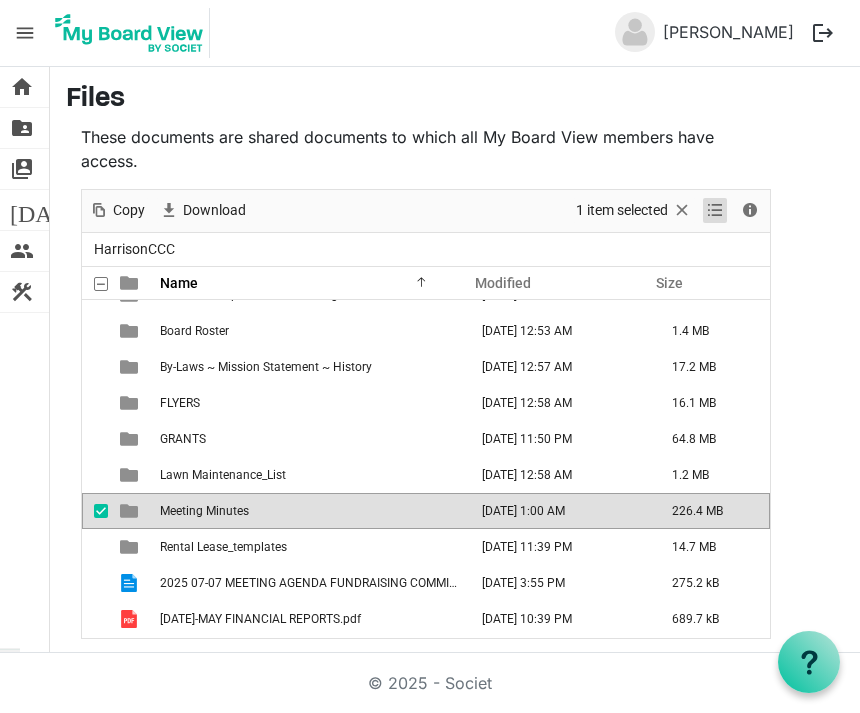 click at bounding box center (715, 210) 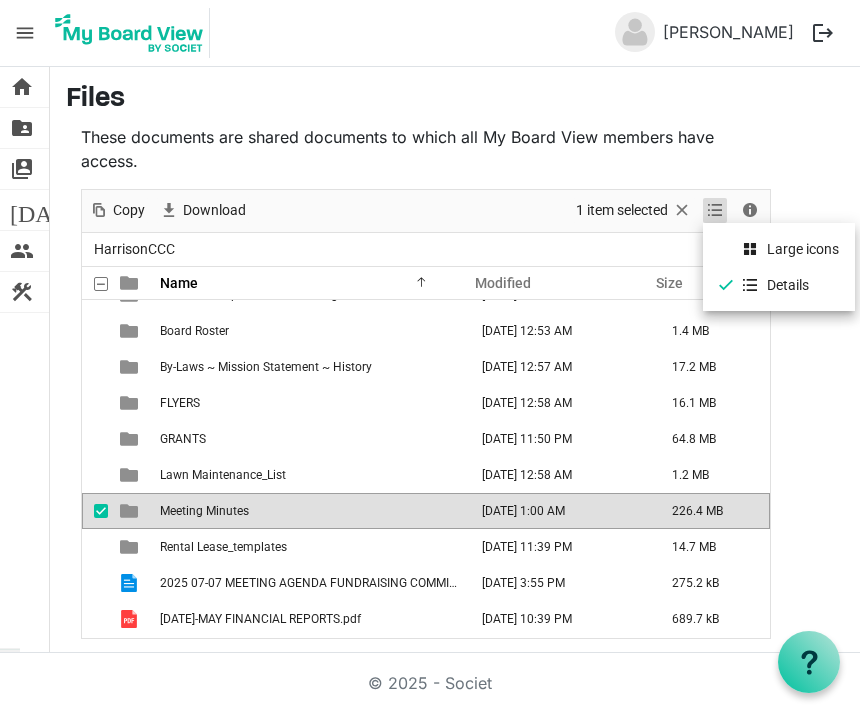 click on "Details" at bounding box center [779, 285] 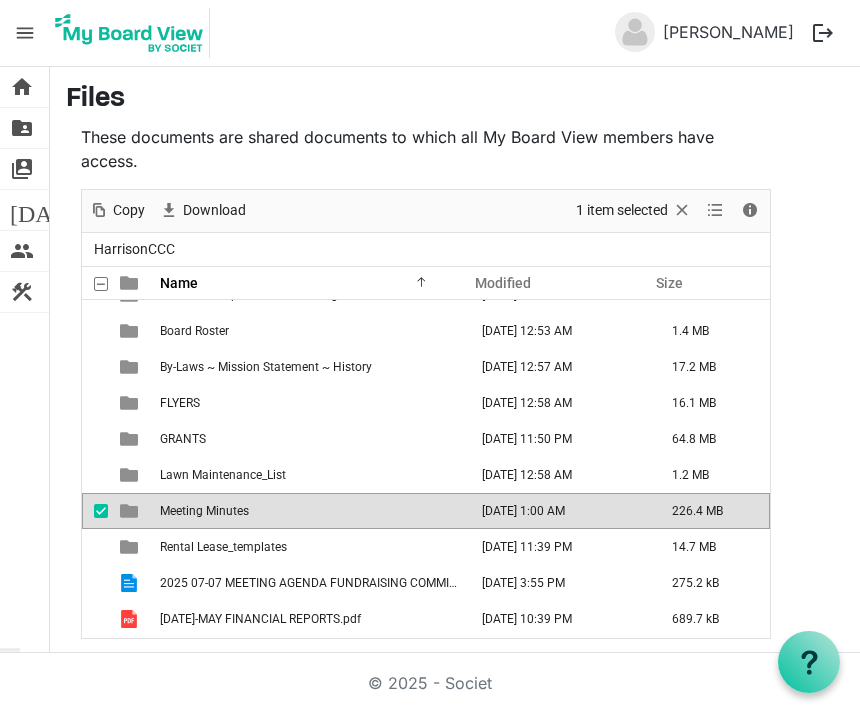 click on "Meeting Minutes" at bounding box center (312, 511) 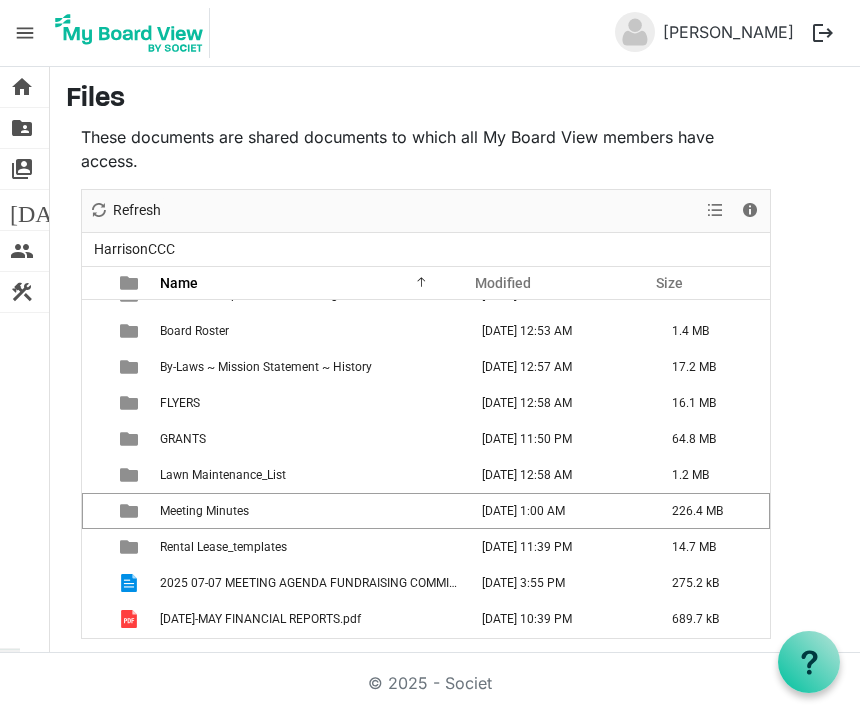 click on "Board Roster" at bounding box center (312, 331) 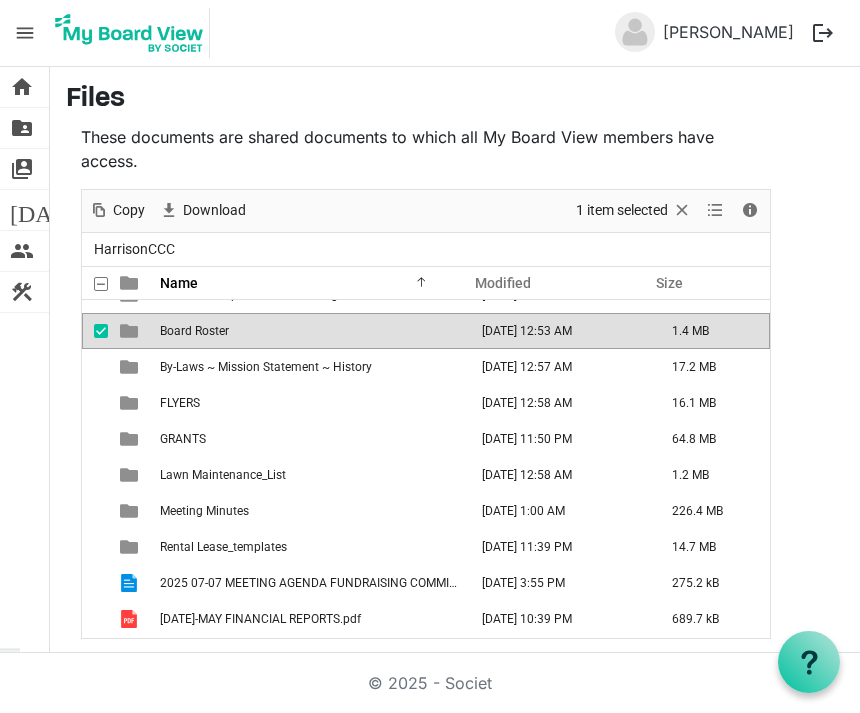 click on "Board Roster" at bounding box center [194, 331] 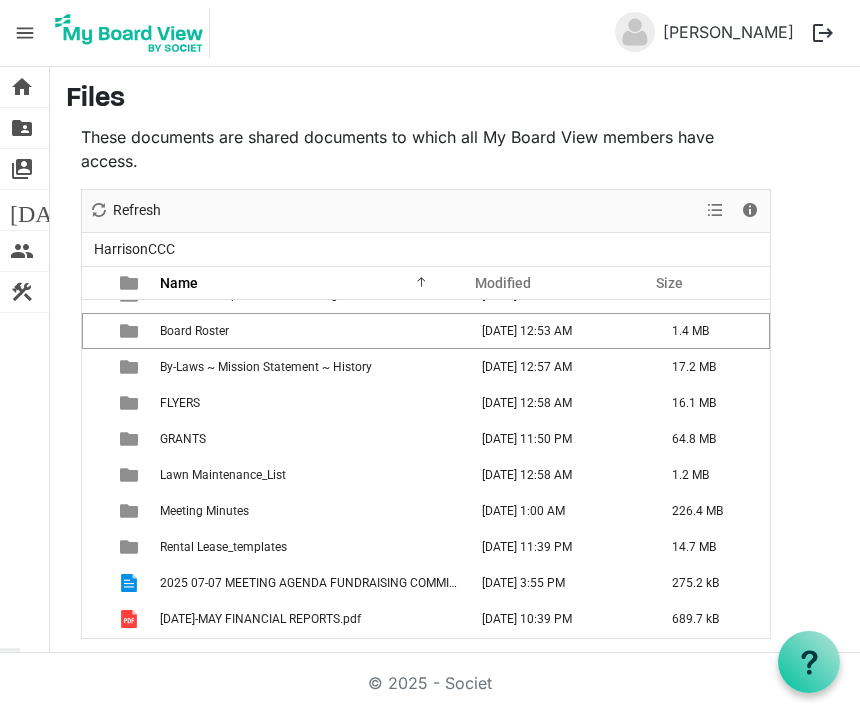 click at bounding box center [101, 331] 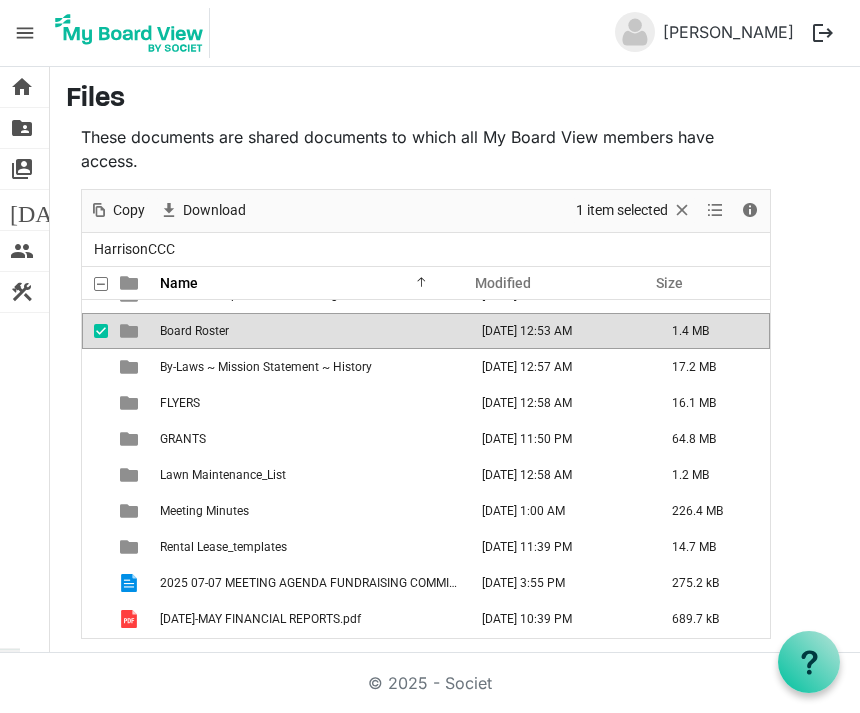 click at bounding box center (101, 511) 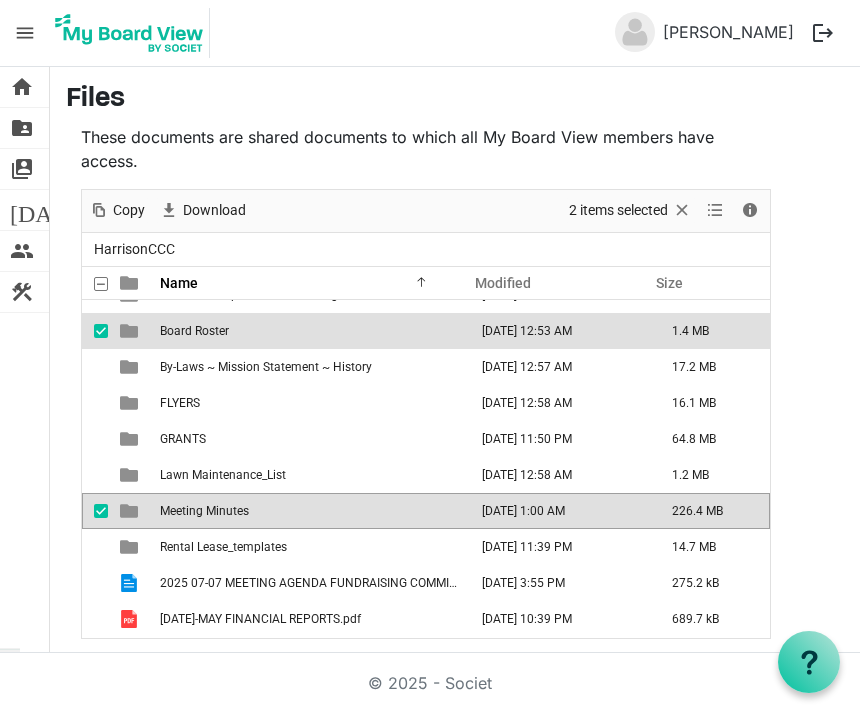 click at bounding box center [131, 331] 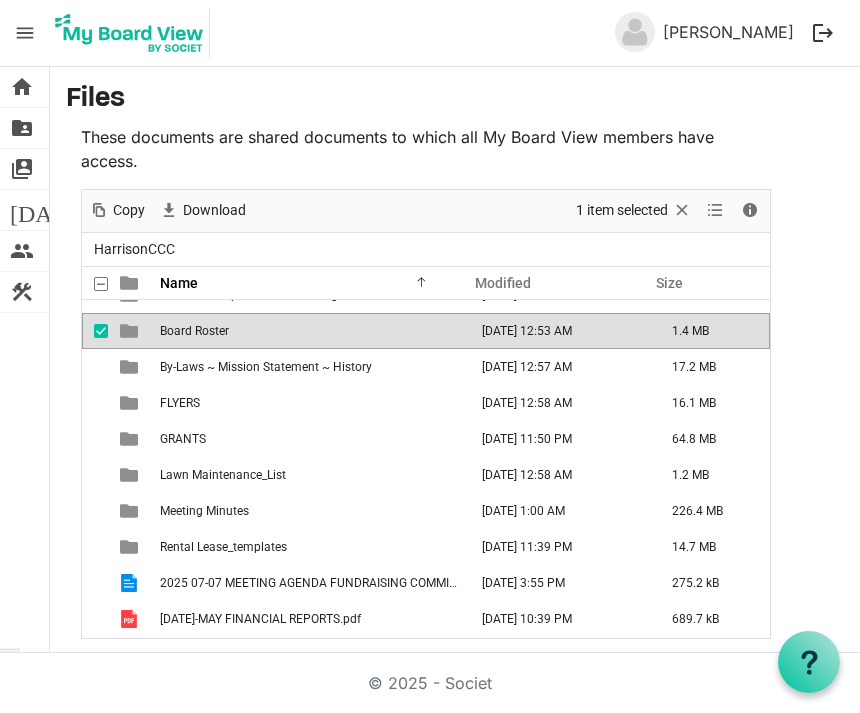 click on "Meeting Minutes" at bounding box center (204, 511) 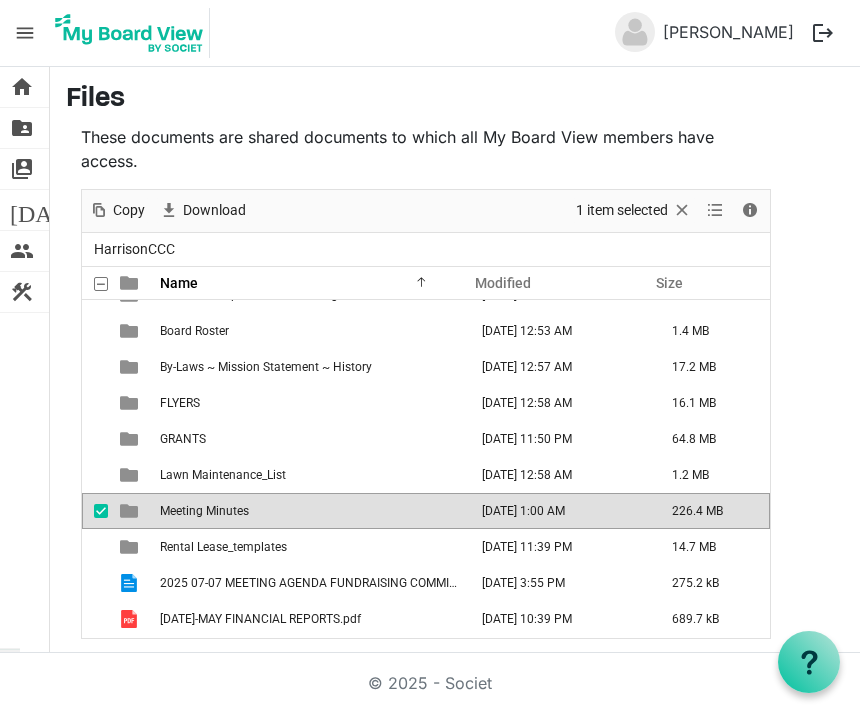 click on "Meeting Minutes" at bounding box center (312, 511) 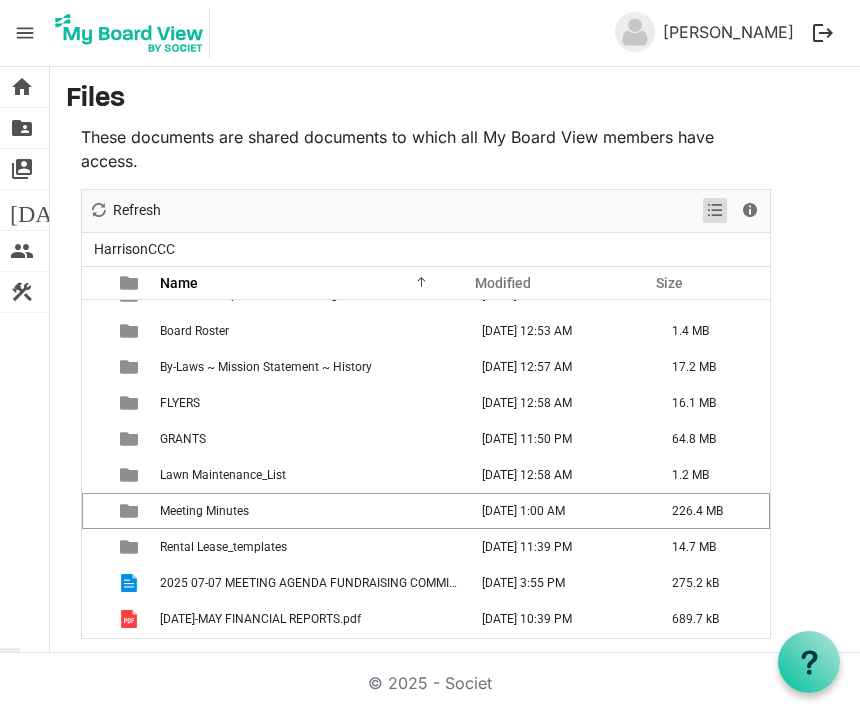 click at bounding box center [715, 210] 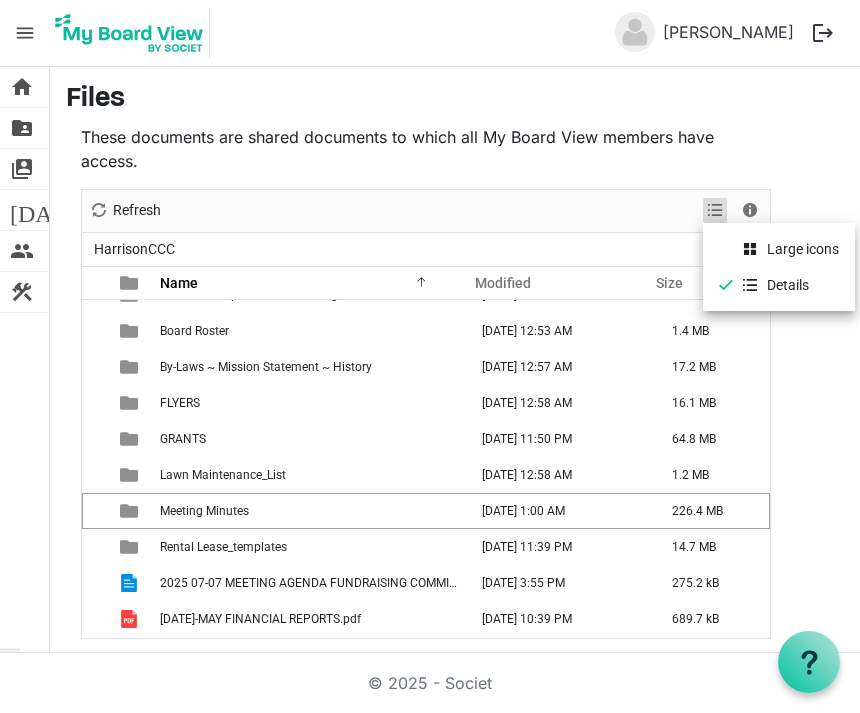 click at bounding box center (715, 210) 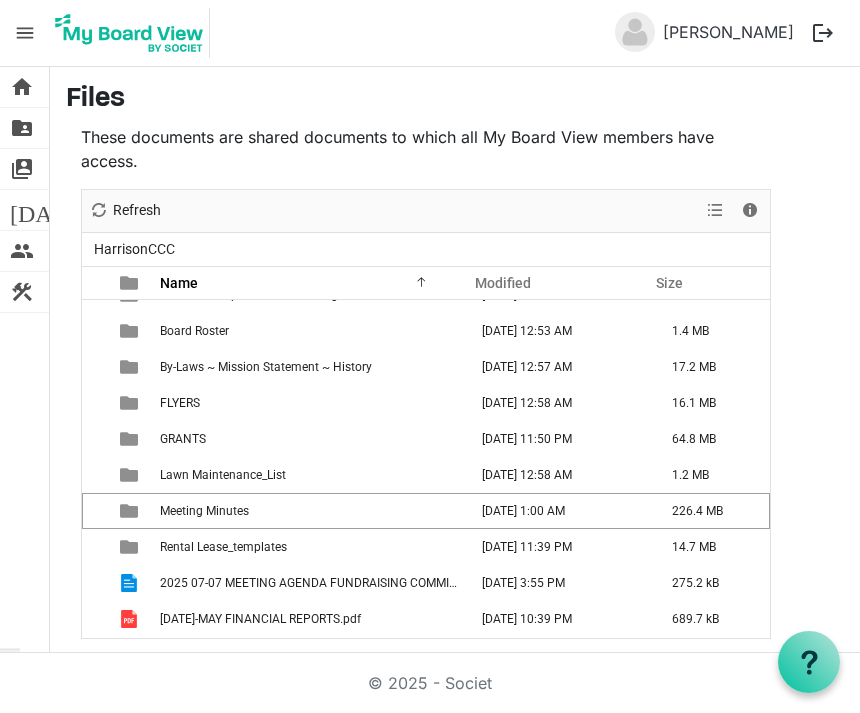 click on "[DATE]-MAY FINANCIAL REPORTS.pdf" at bounding box center (312, 619) 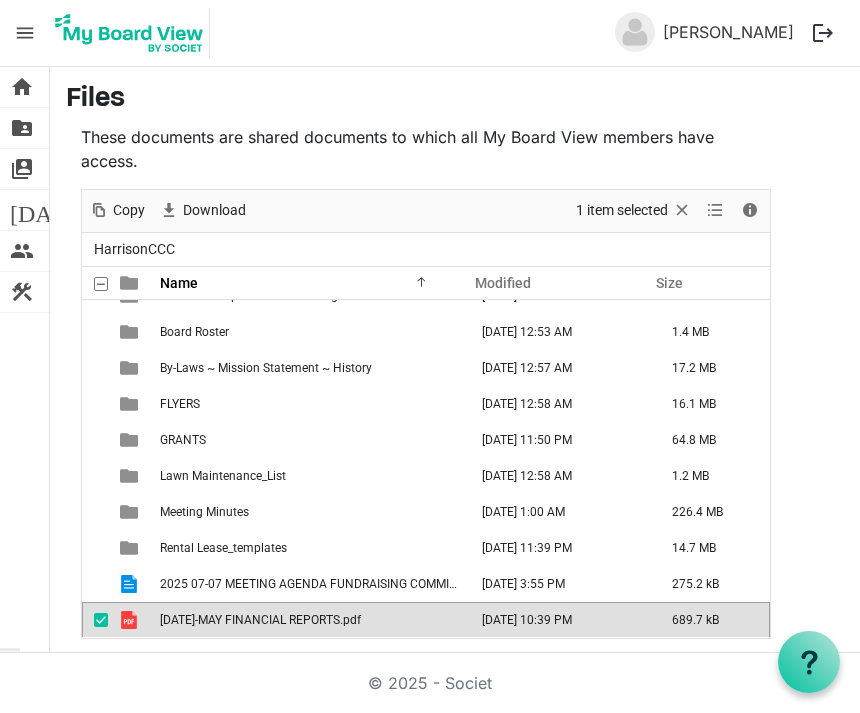 scroll, scrollTop: 55, scrollLeft: 0, axis: vertical 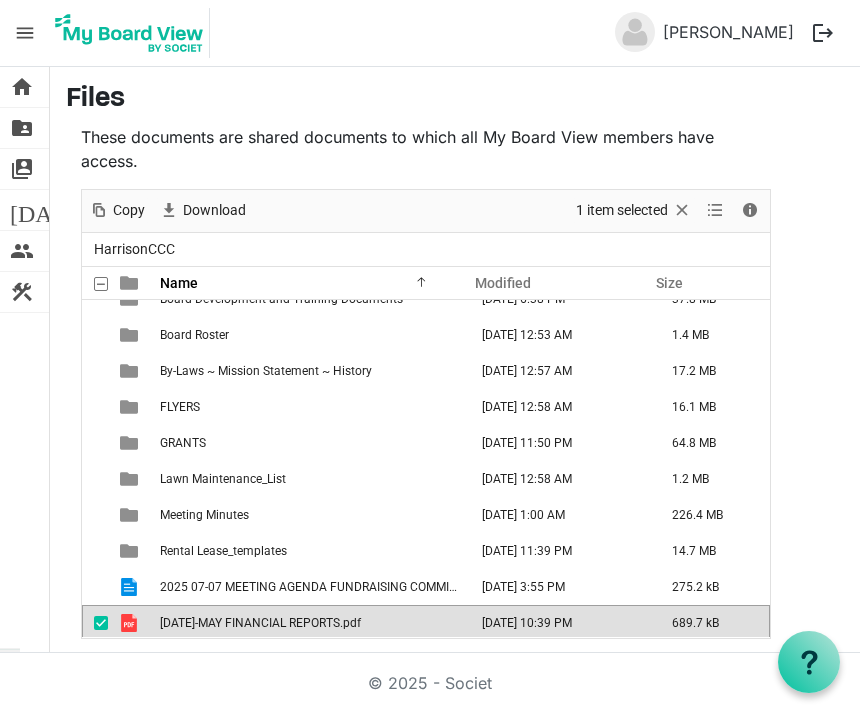 click on "[DATE]-MAY FINANCIAL REPORTS.pdf" at bounding box center [312, 623] 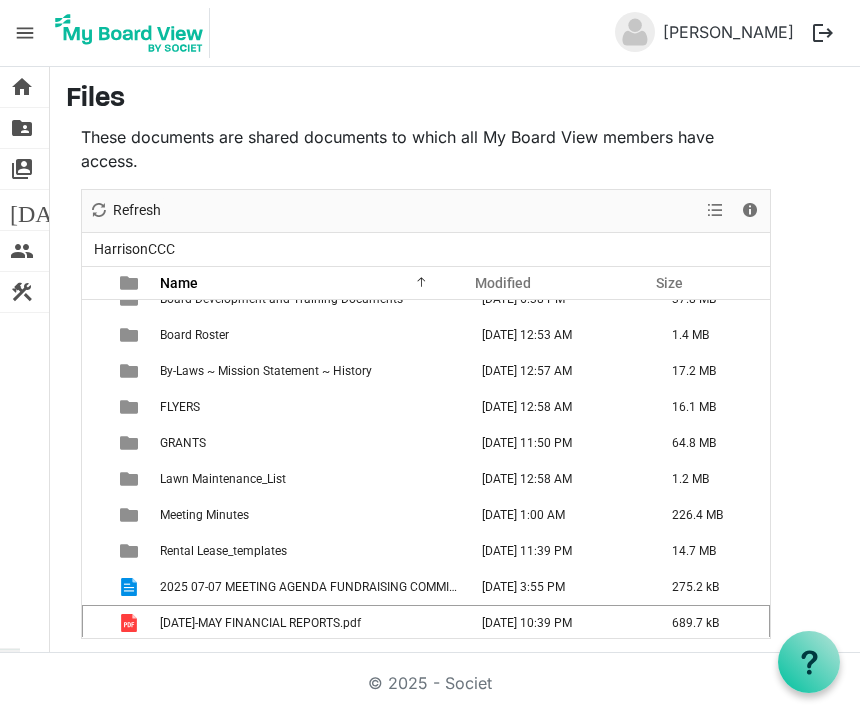 scroll, scrollTop: 51, scrollLeft: 0, axis: vertical 